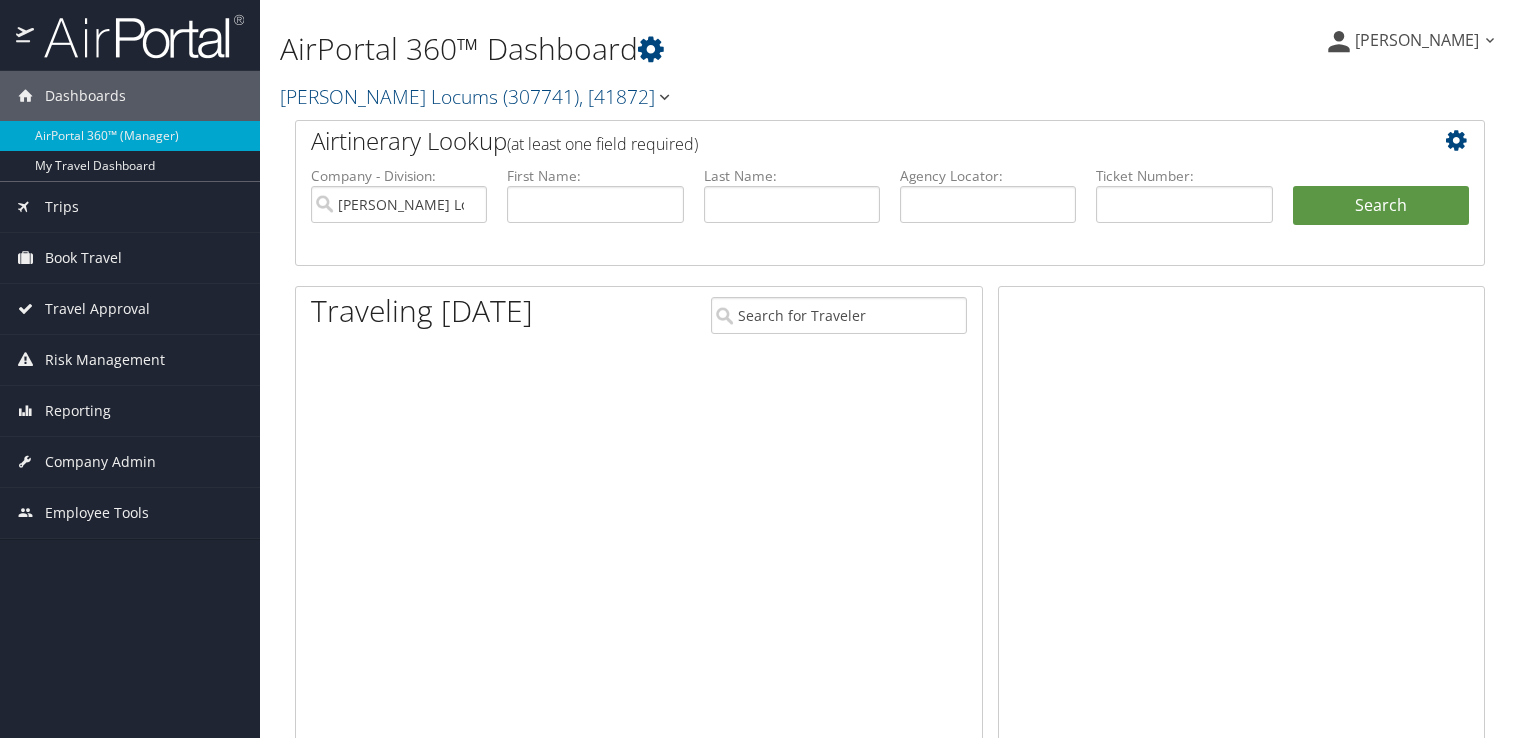 scroll, scrollTop: 0, scrollLeft: 0, axis: both 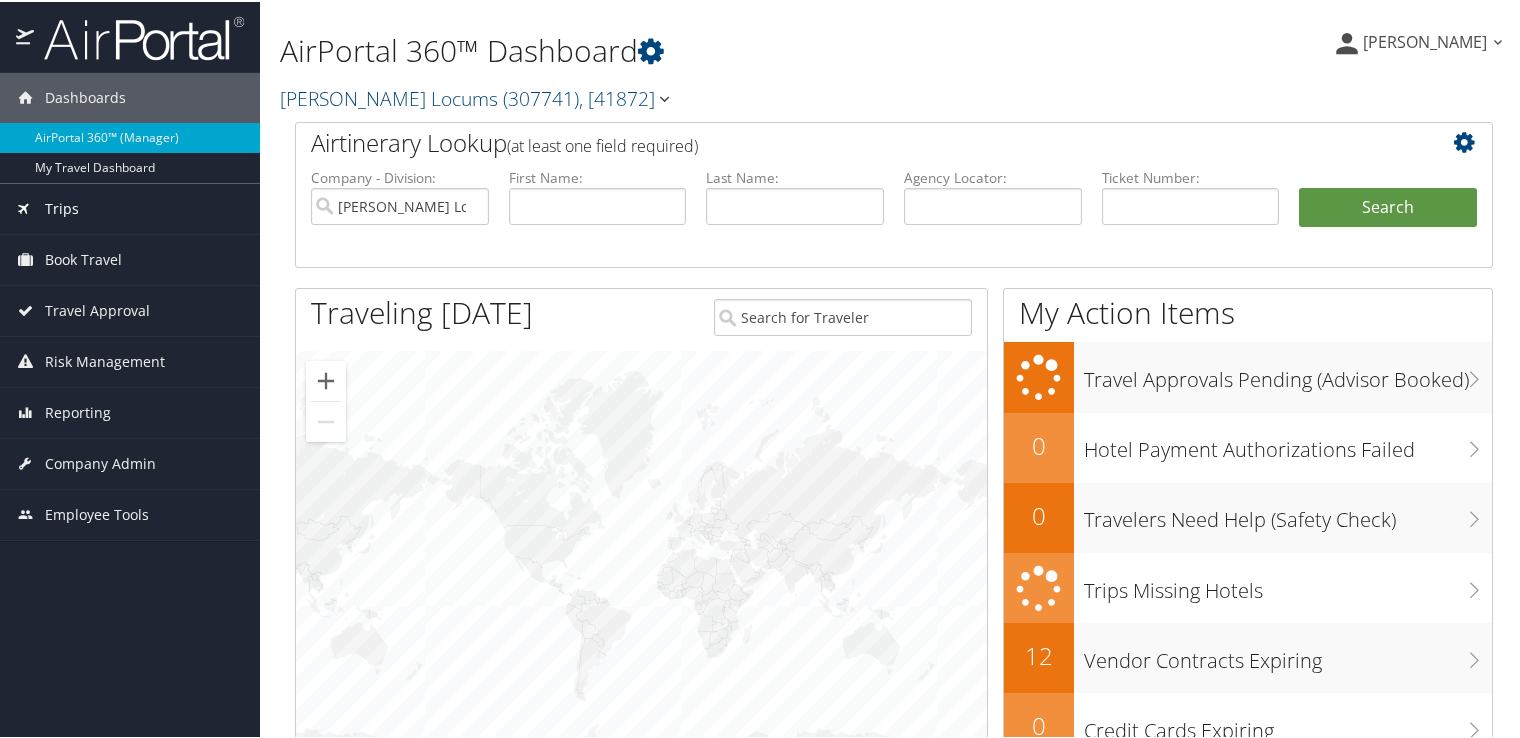 click on "Trips" at bounding box center [130, 207] 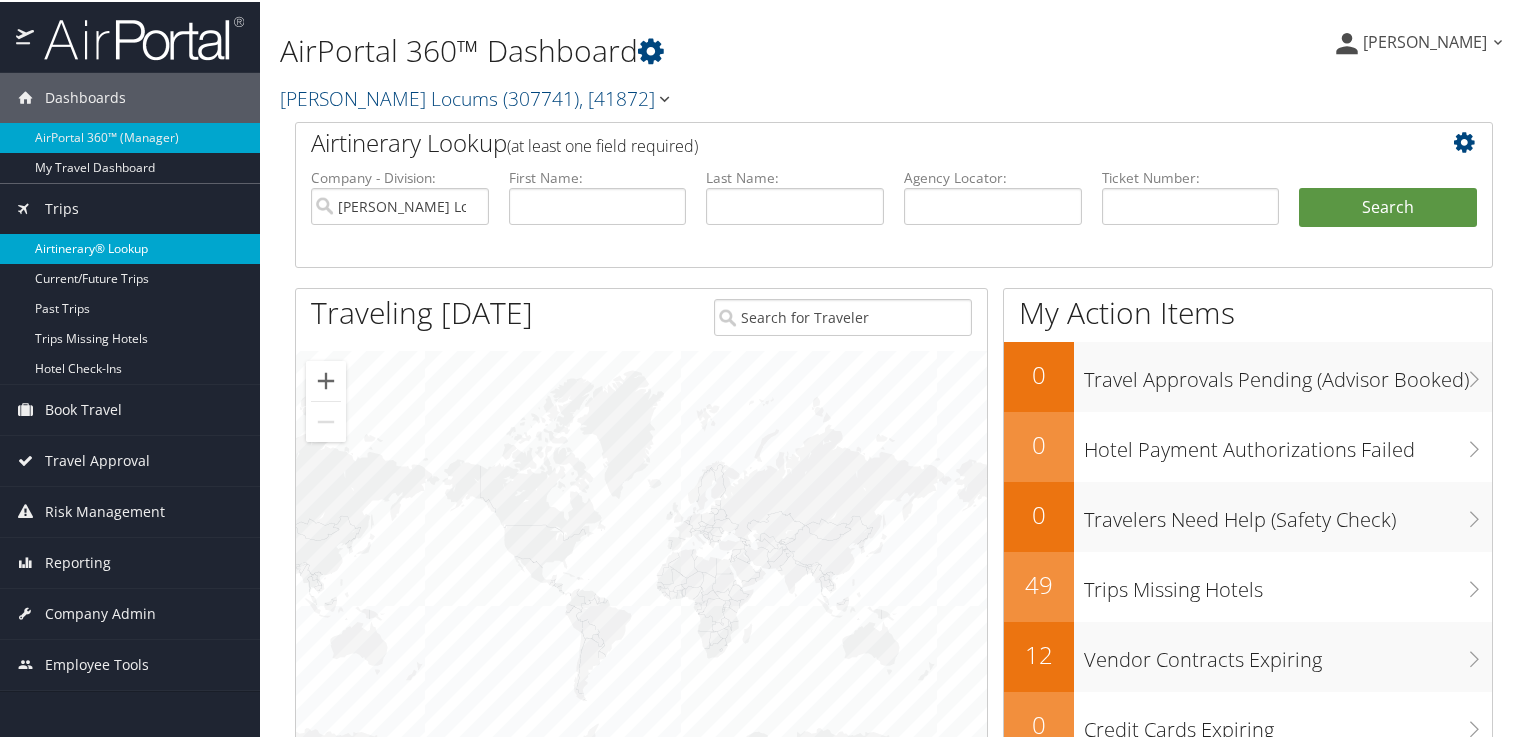 click on "Airtinerary® Lookup" at bounding box center [130, 247] 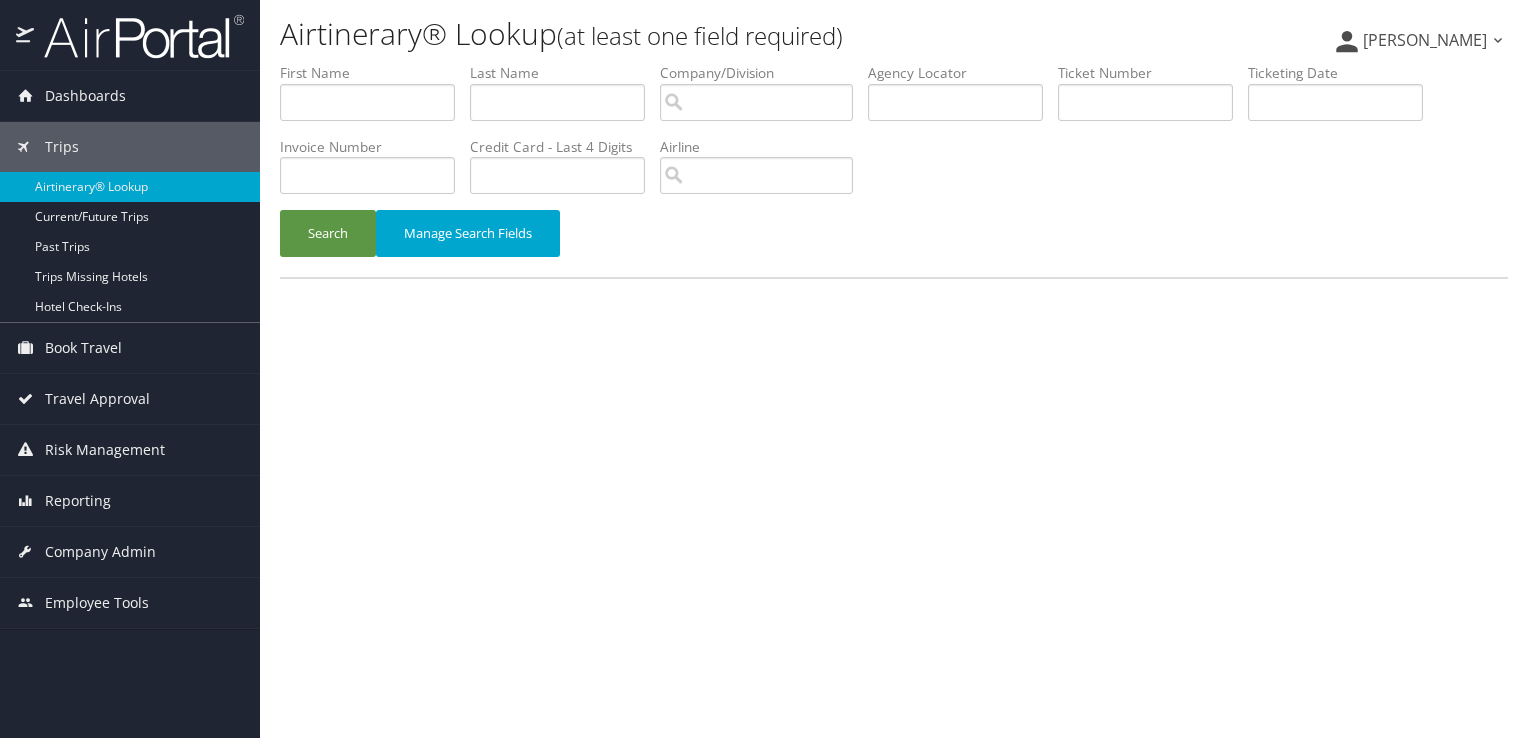 scroll, scrollTop: 0, scrollLeft: 0, axis: both 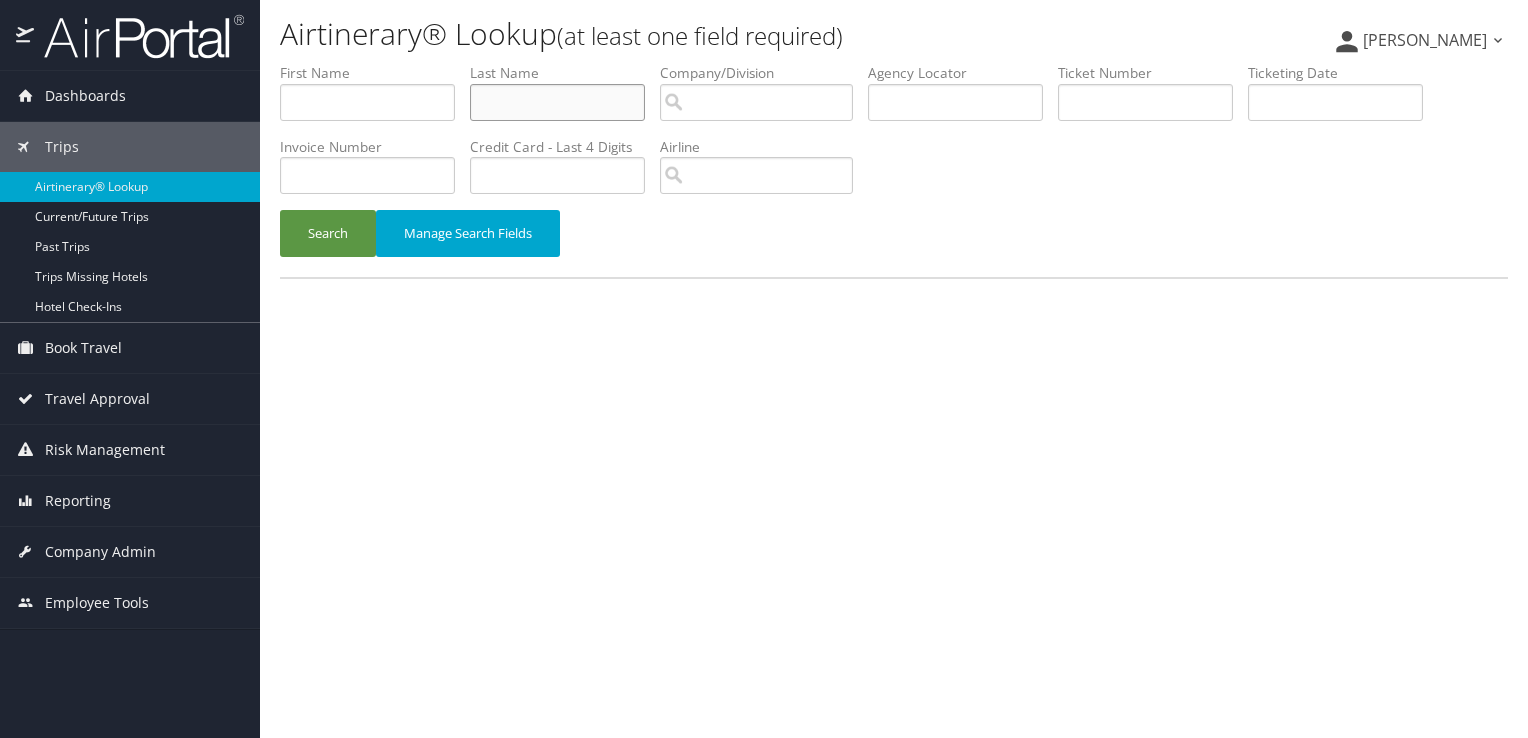 click at bounding box center (557, 102) 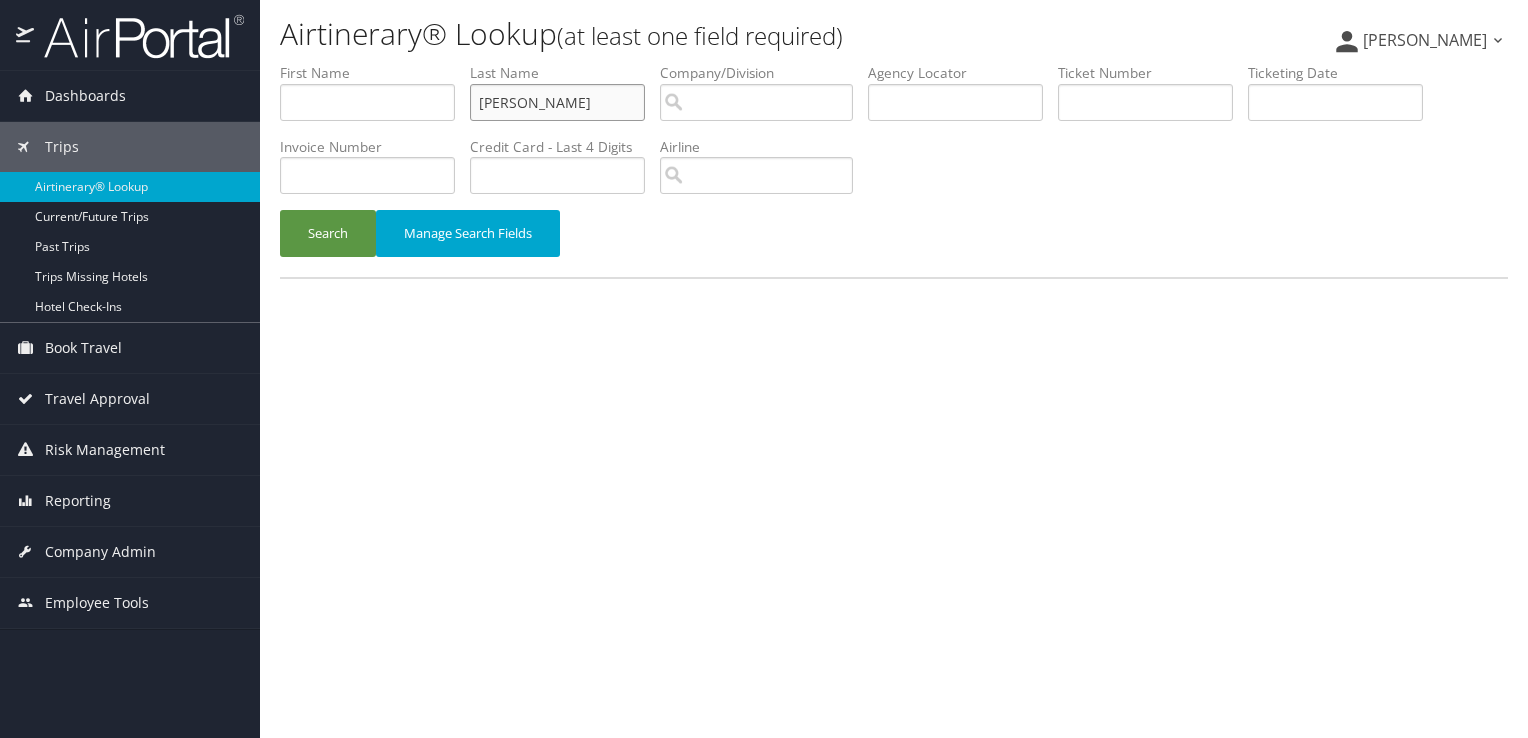 type on "[PERSON_NAME]" 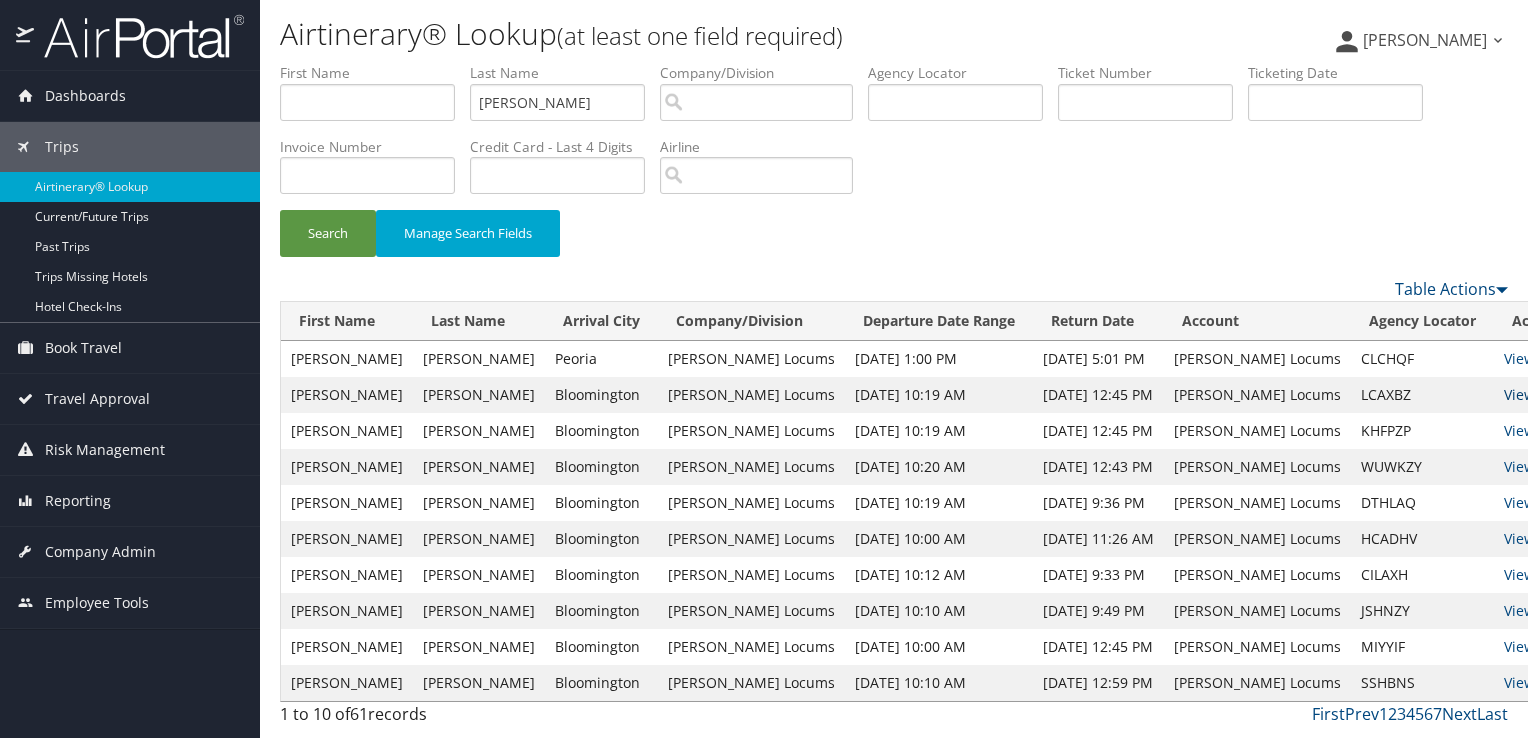 click on "View" at bounding box center (1519, 394) 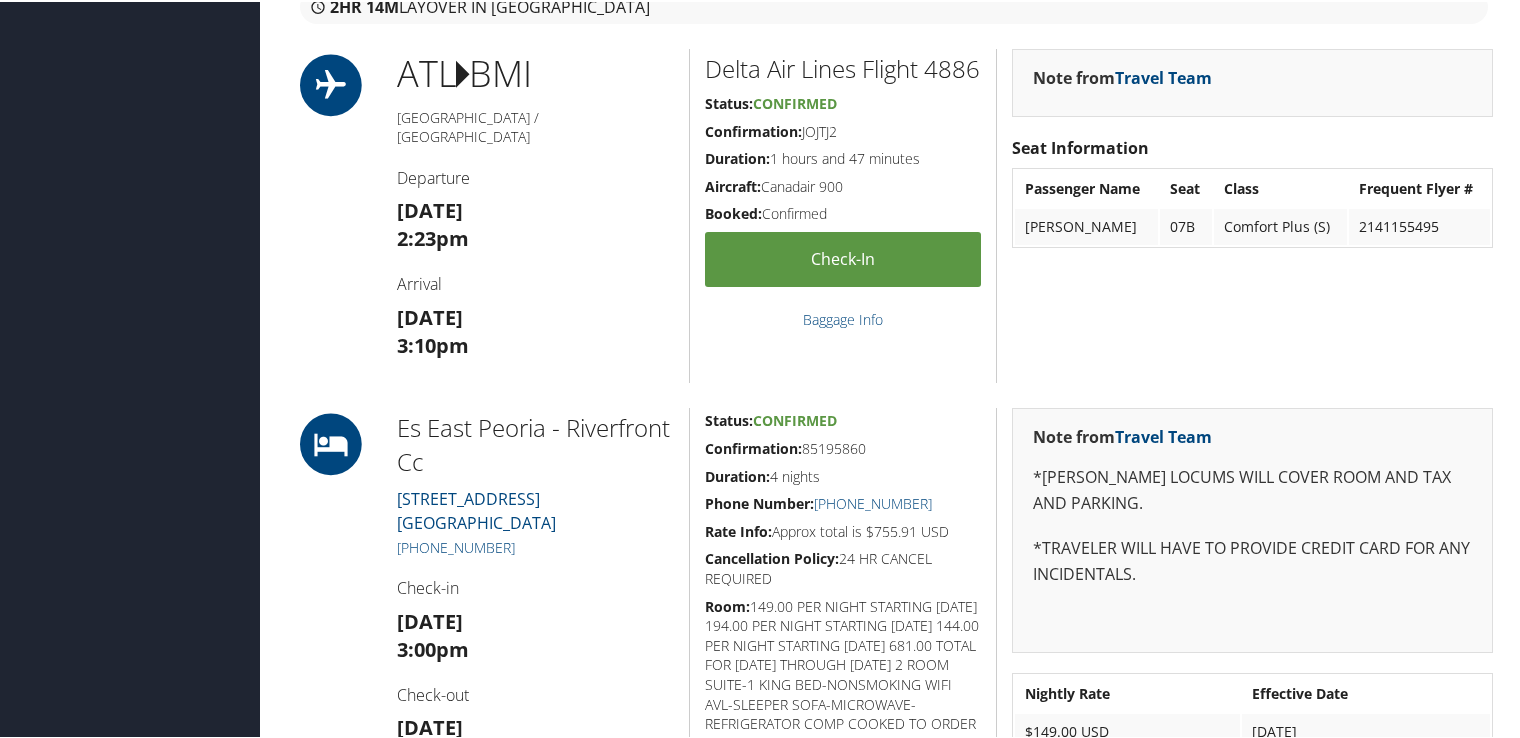 scroll, scrollTop: 1200, scrollLeft: 0, axis: vertical 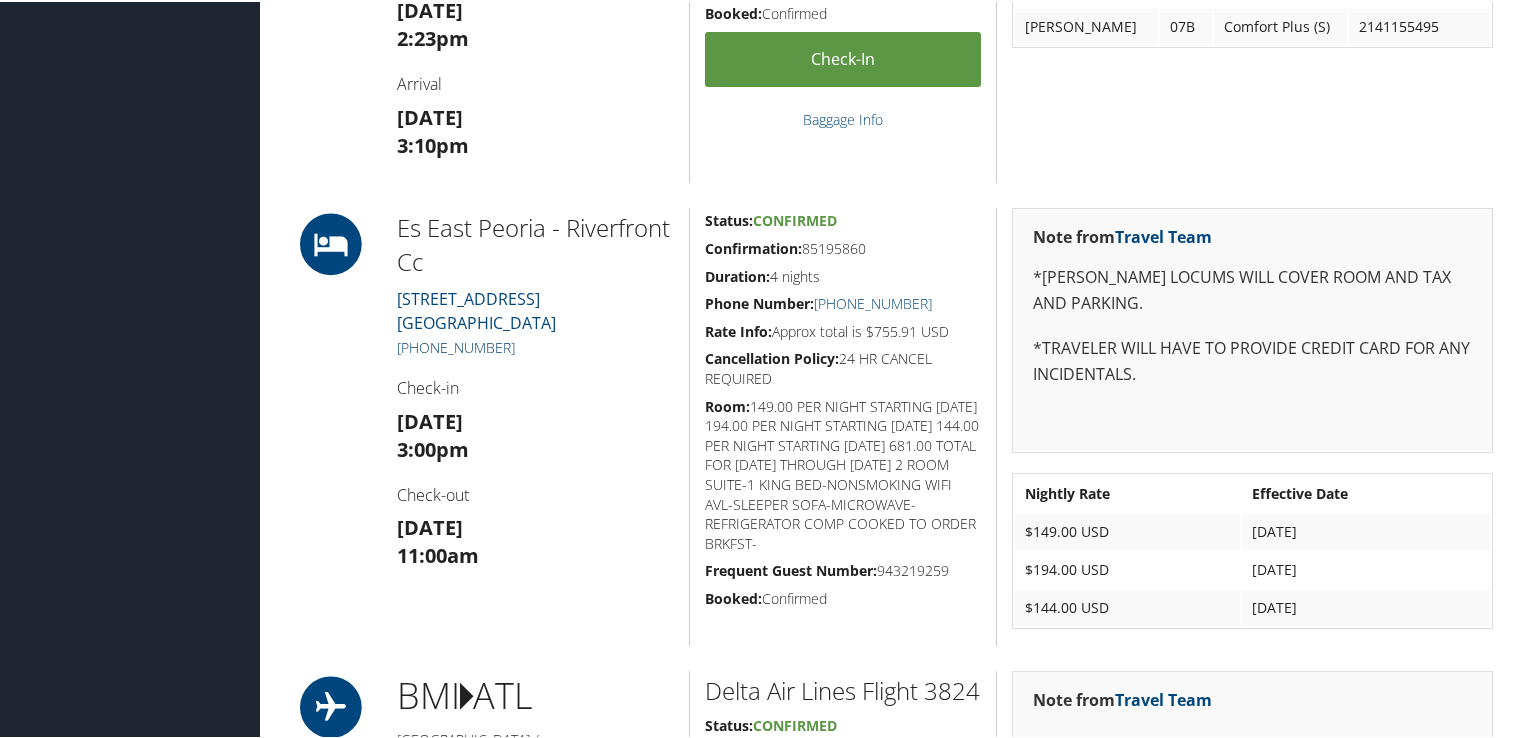 click on "[PHONE_NUMBER]" at bounding box center (456, 345) 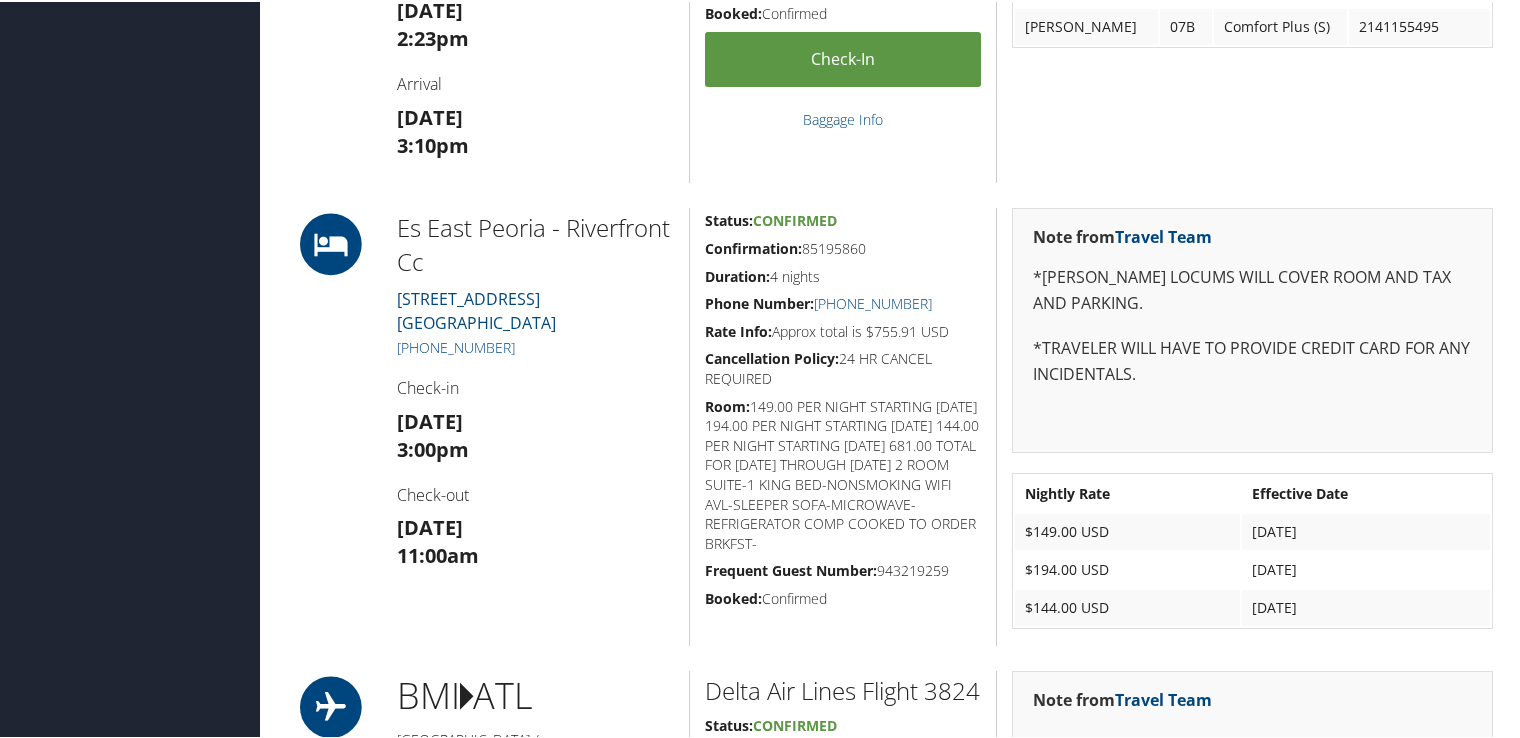 click on "Note from  Travel Team
Seat Information
Passenger Name                      Seat
Class                      Frequent Flyer #
[PERSON_NAME]                          07B
Comfort Plus (S)                           2141155495" at bounding box center [1252, 14] 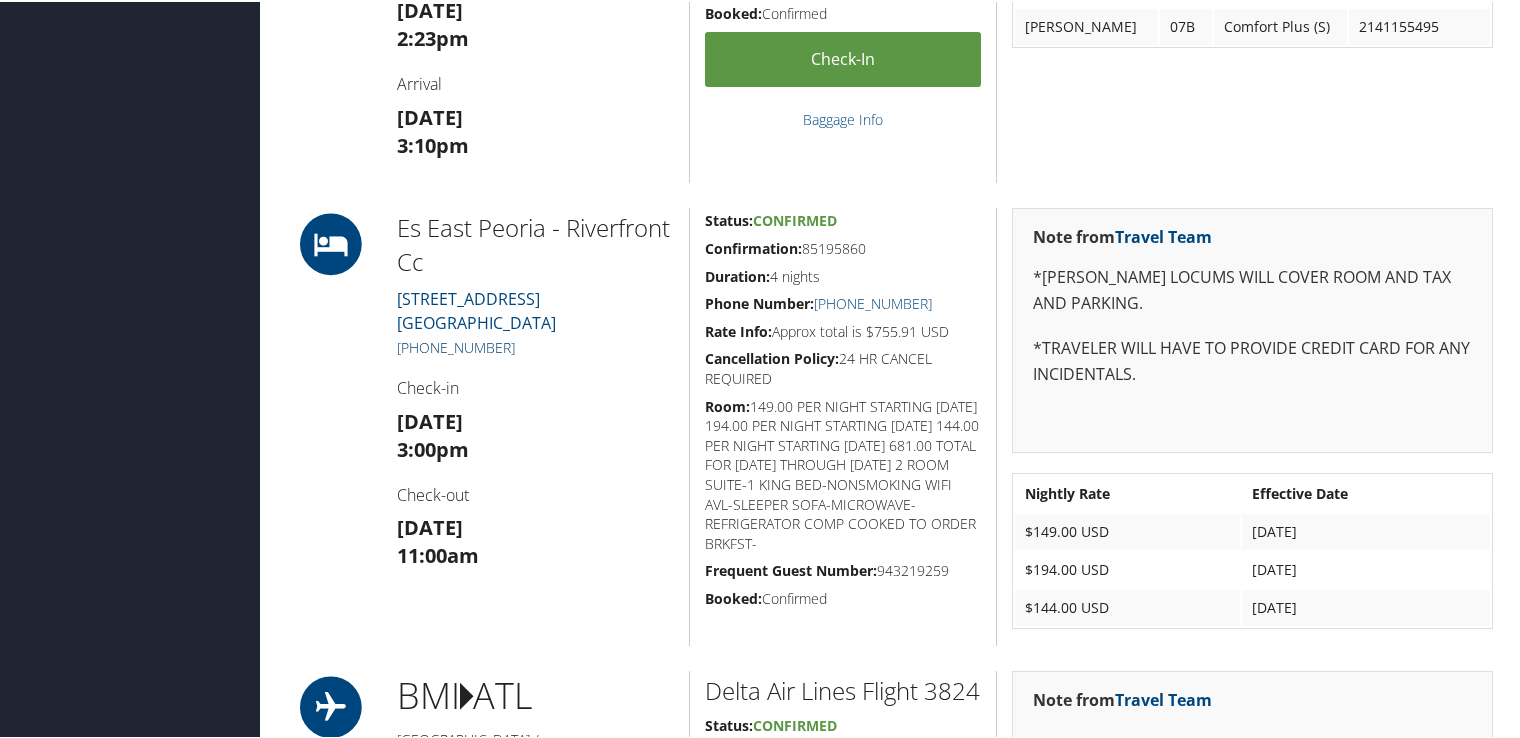 click on "[PHONE_NUMBER]" at bounding box center (456, 345) 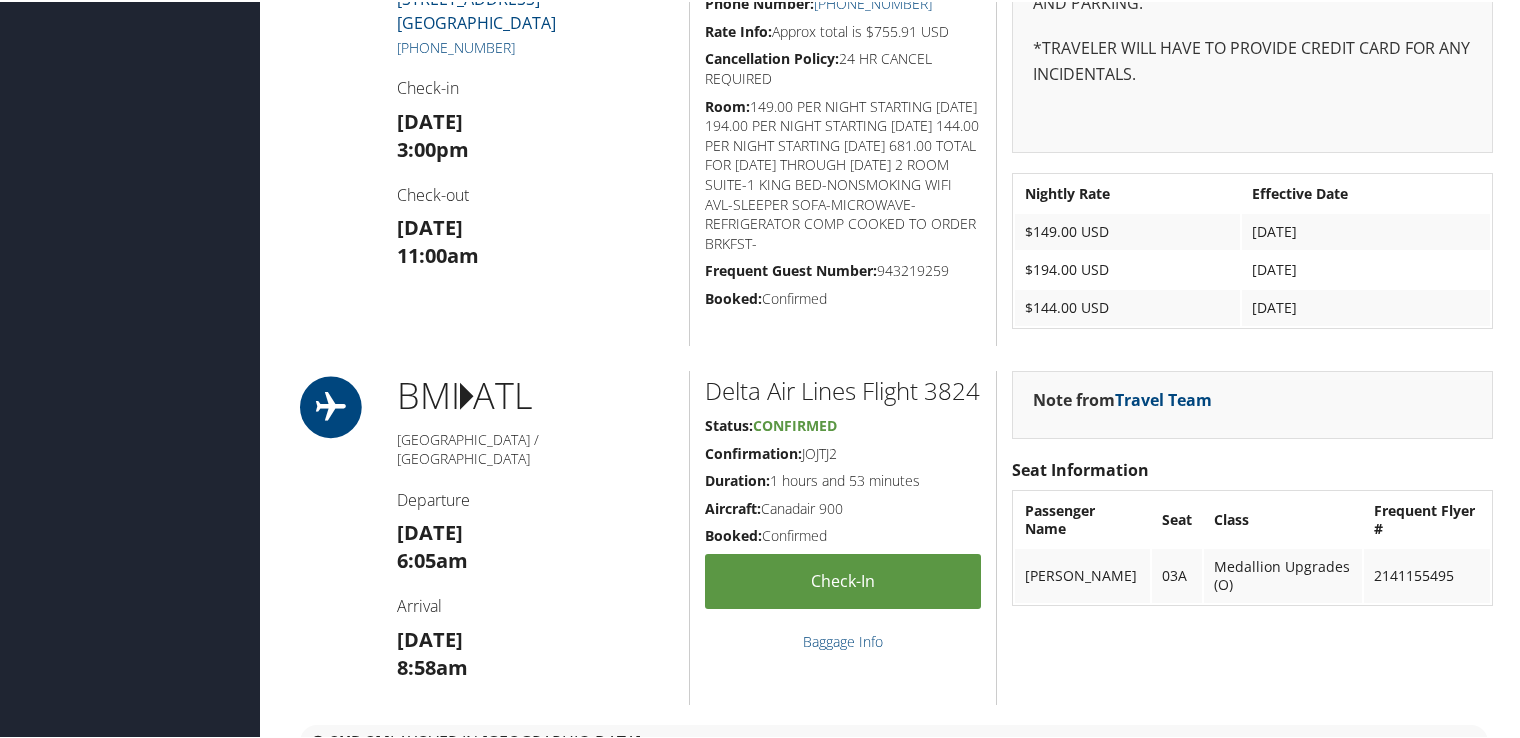 scroll, scrollTop: 1400, scrollLeft: 0, axis: vertical 